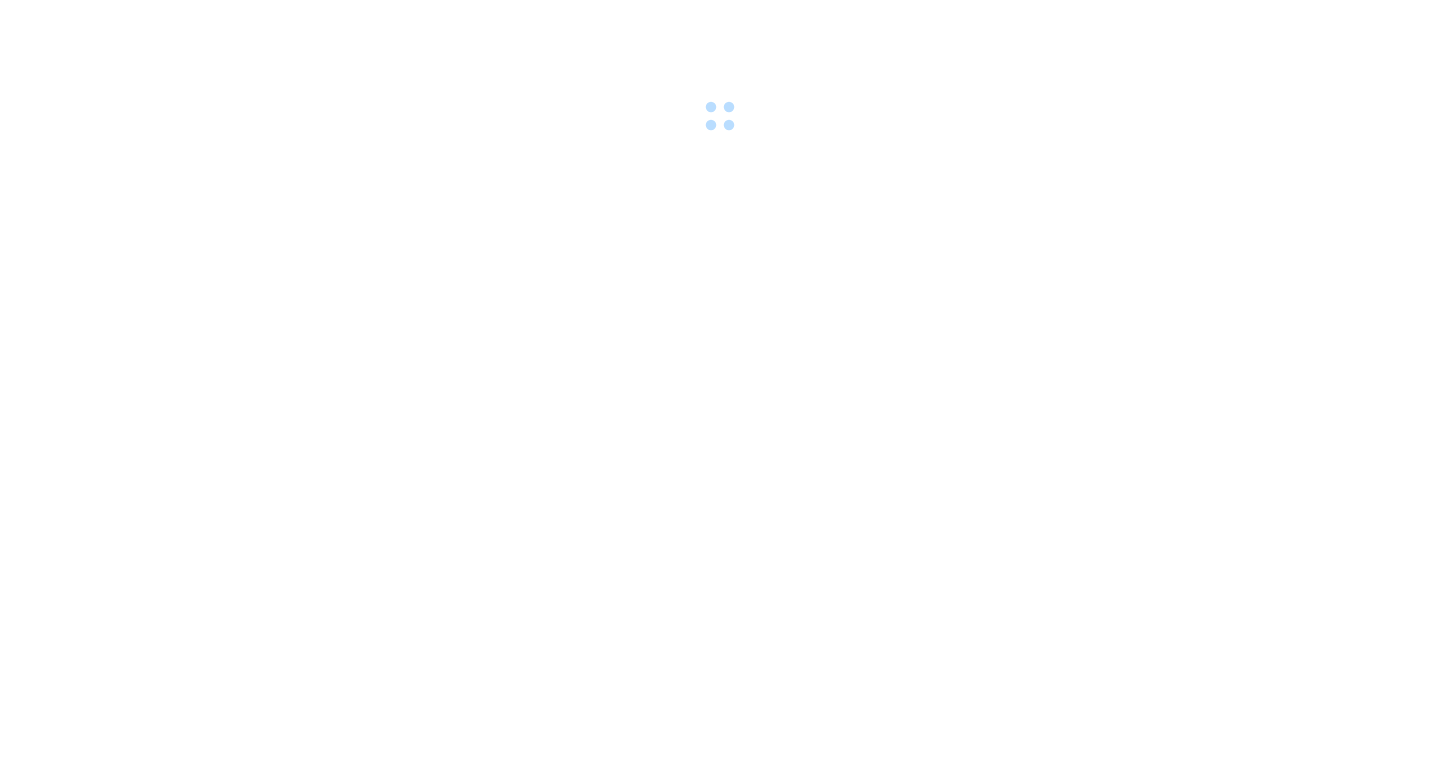 scroll, scrollTop: 0, scrollLeft: 0, axis: both 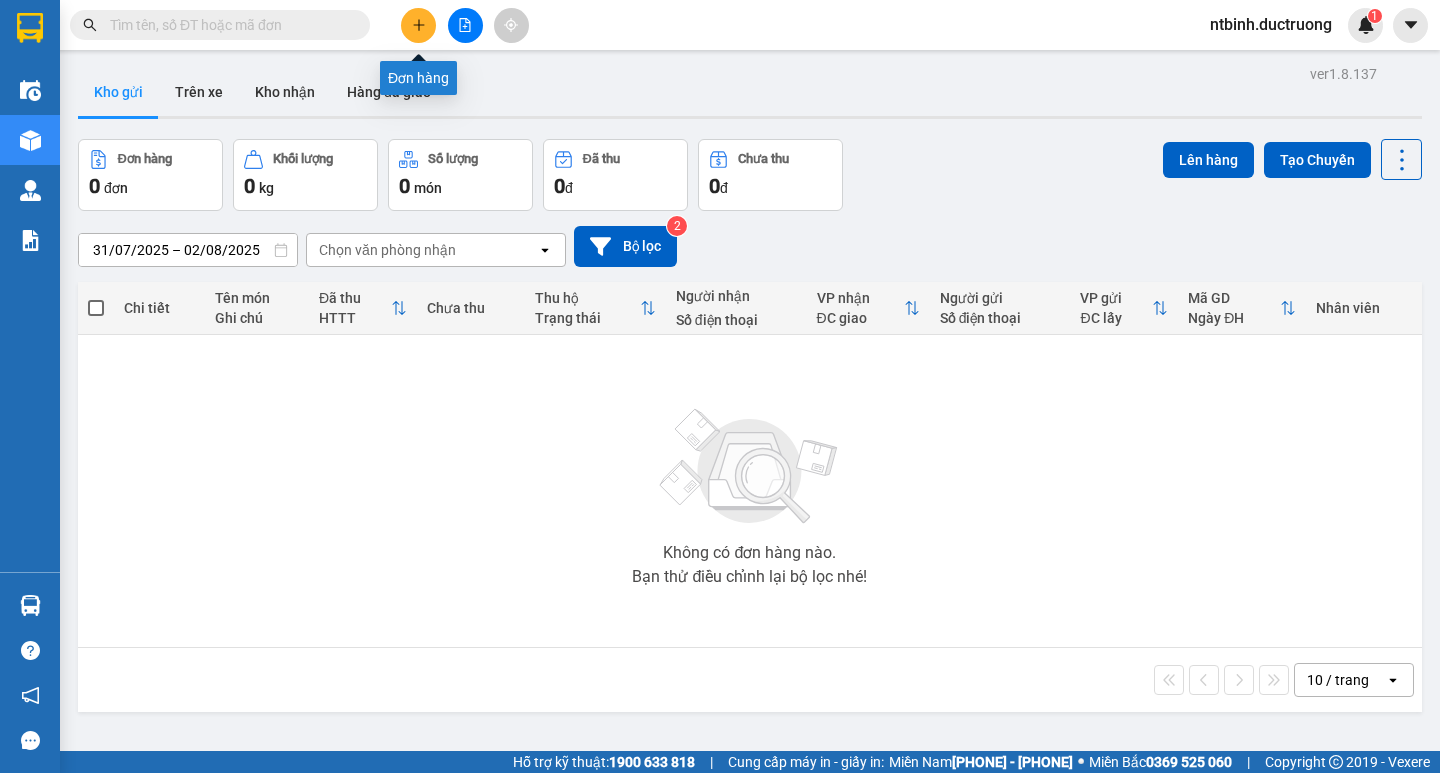 drag, startPoint x: 440, startPoint y: 16, endPoint x: 425, endPoint y: 25, distance: 17.492855 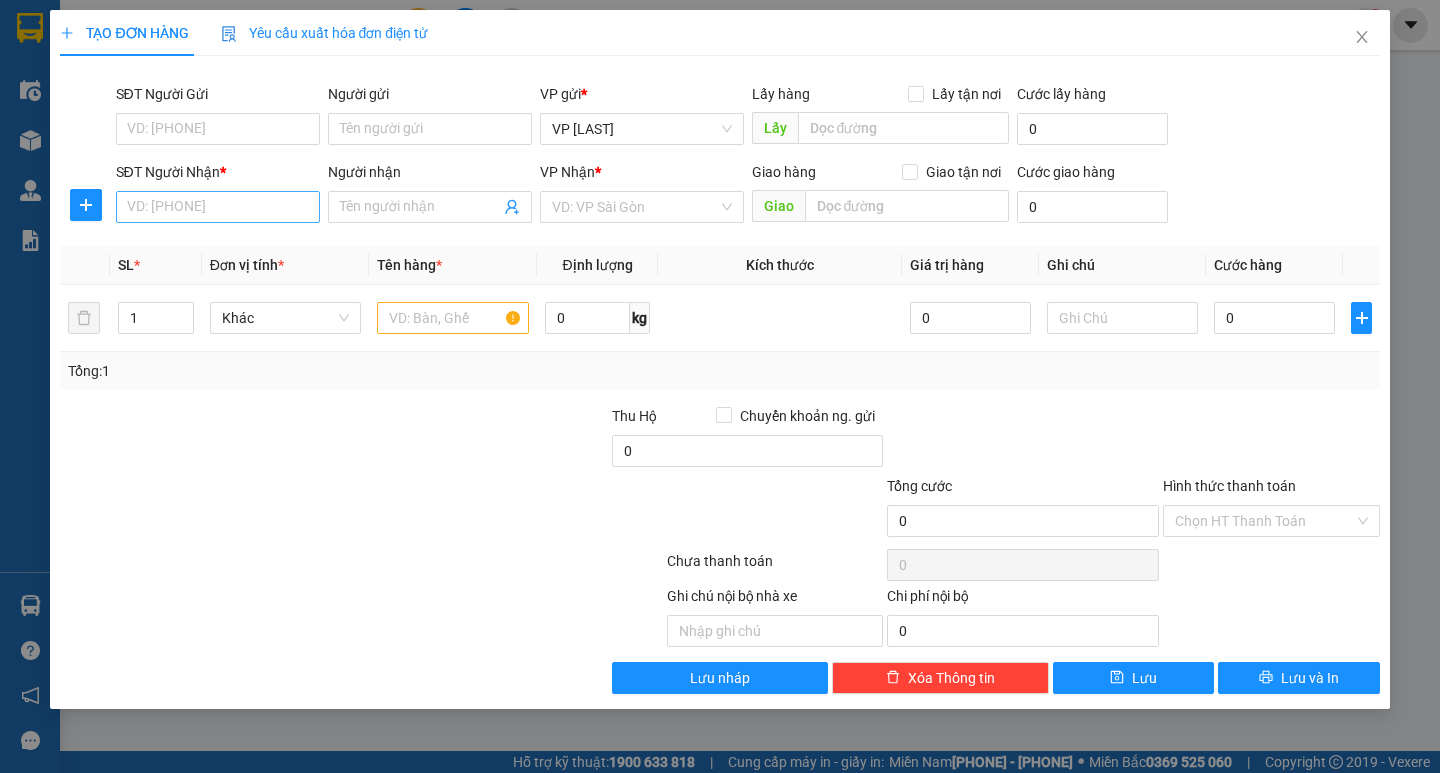 click on "SĐT Người Nhận  * VD: 0377654321" at bounding box center (218, 196) 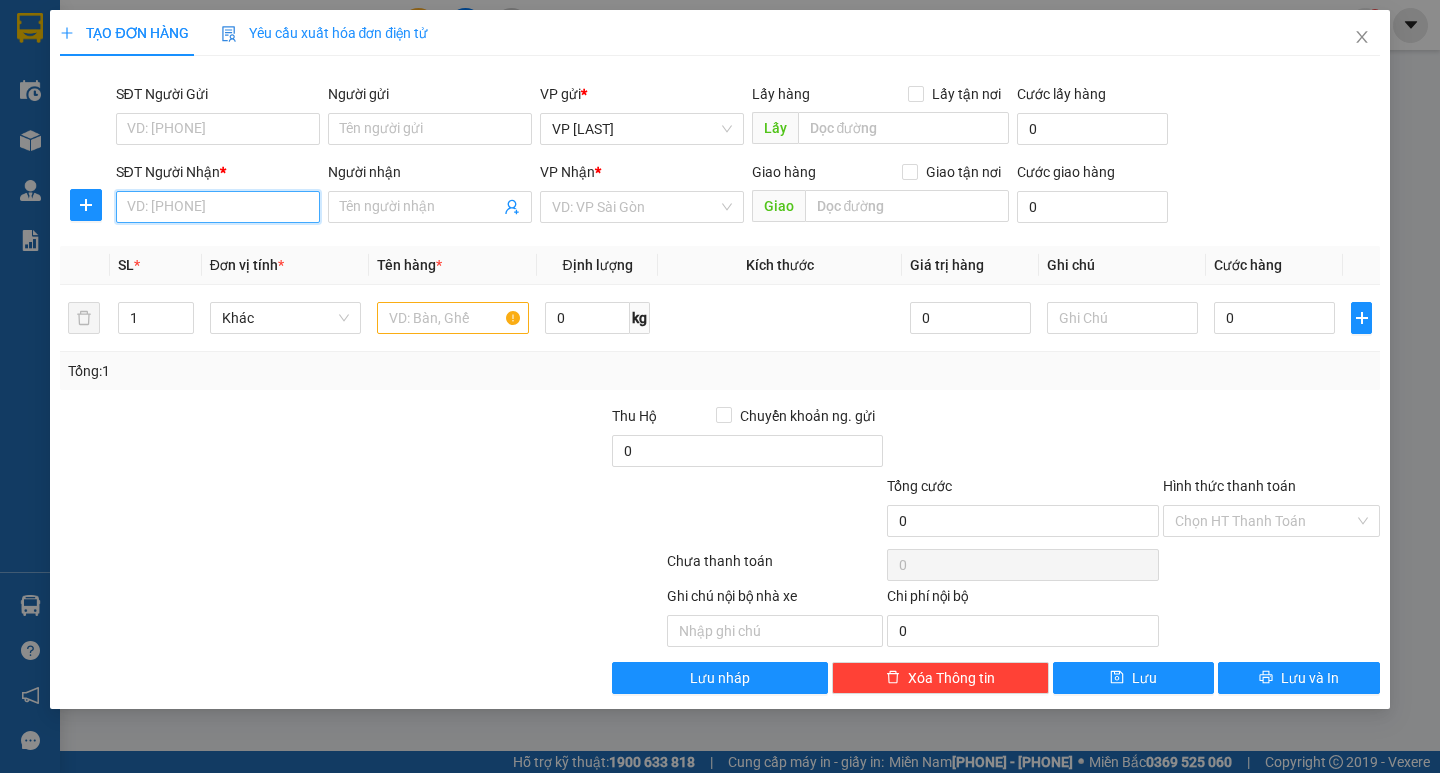 click on "SĐT Người Nhận  *" at bounding box center (218, 207) 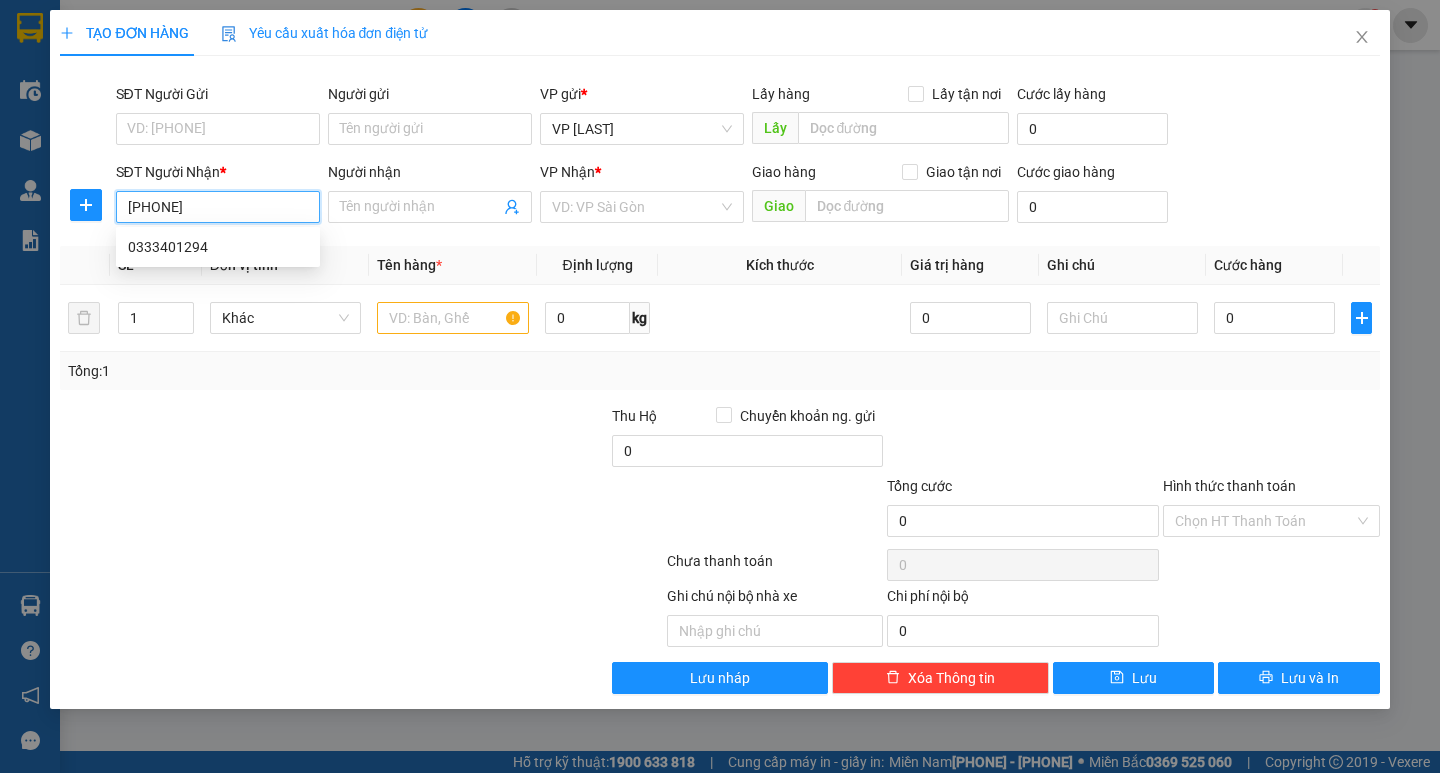 click on "0333401294" at bounding box center [218, 247] 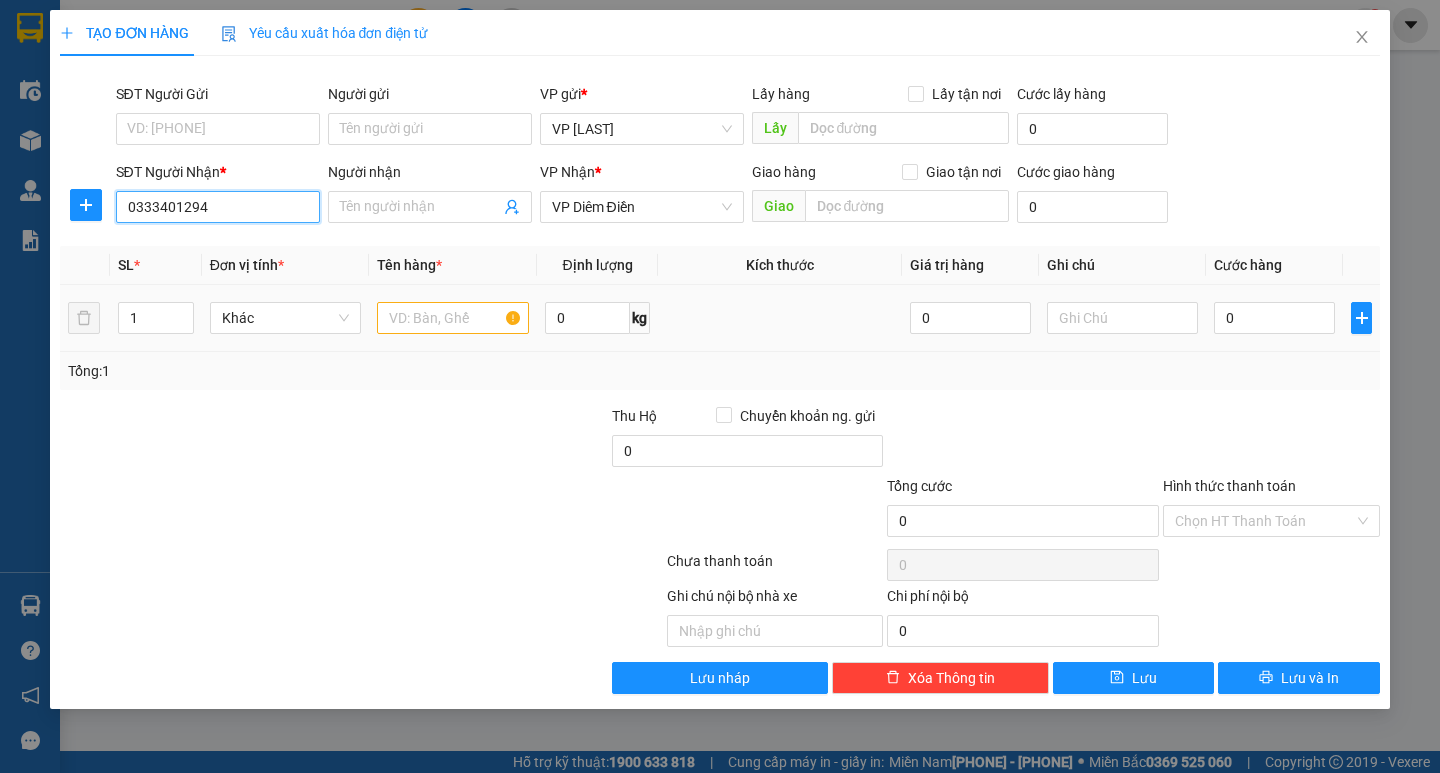 type on "0333401294" 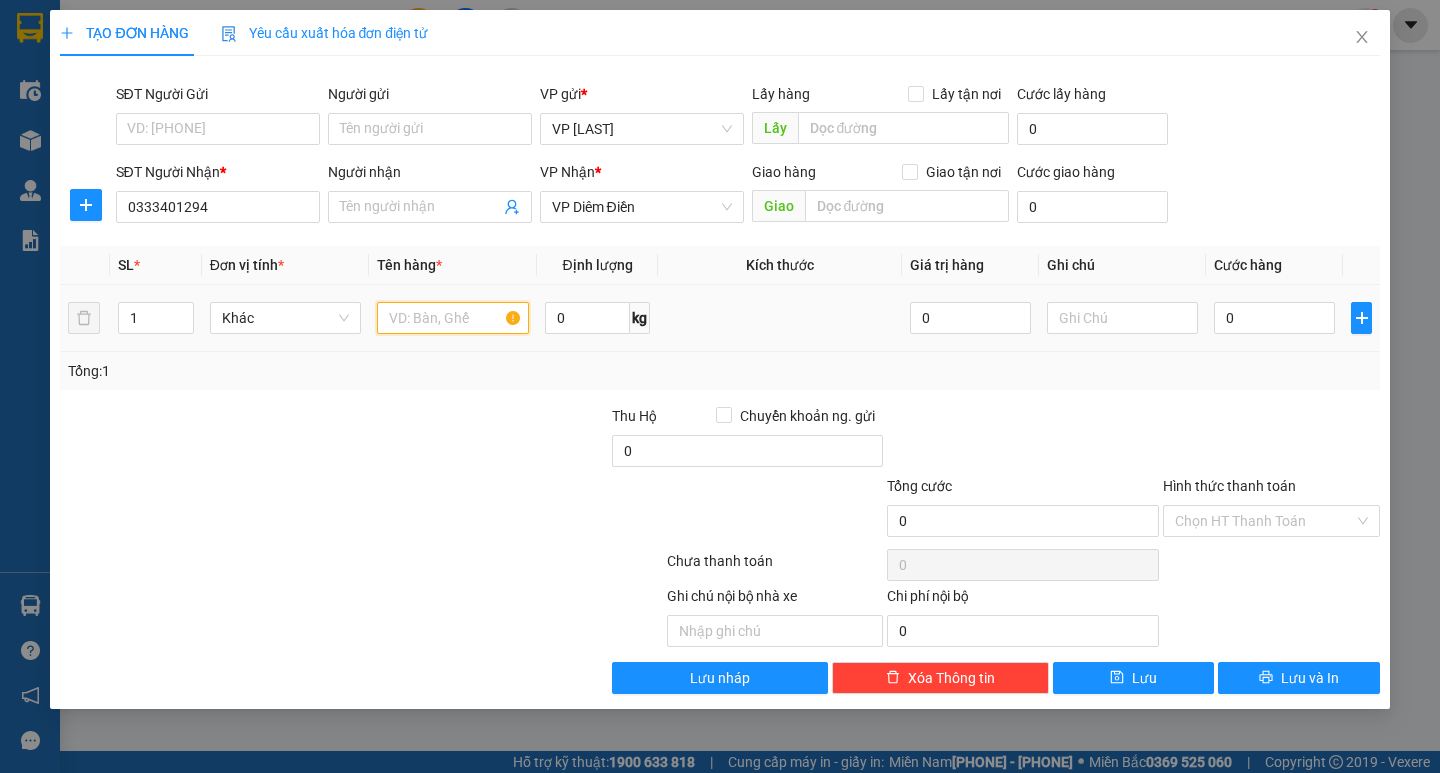 click at bounding box center (452, 318) 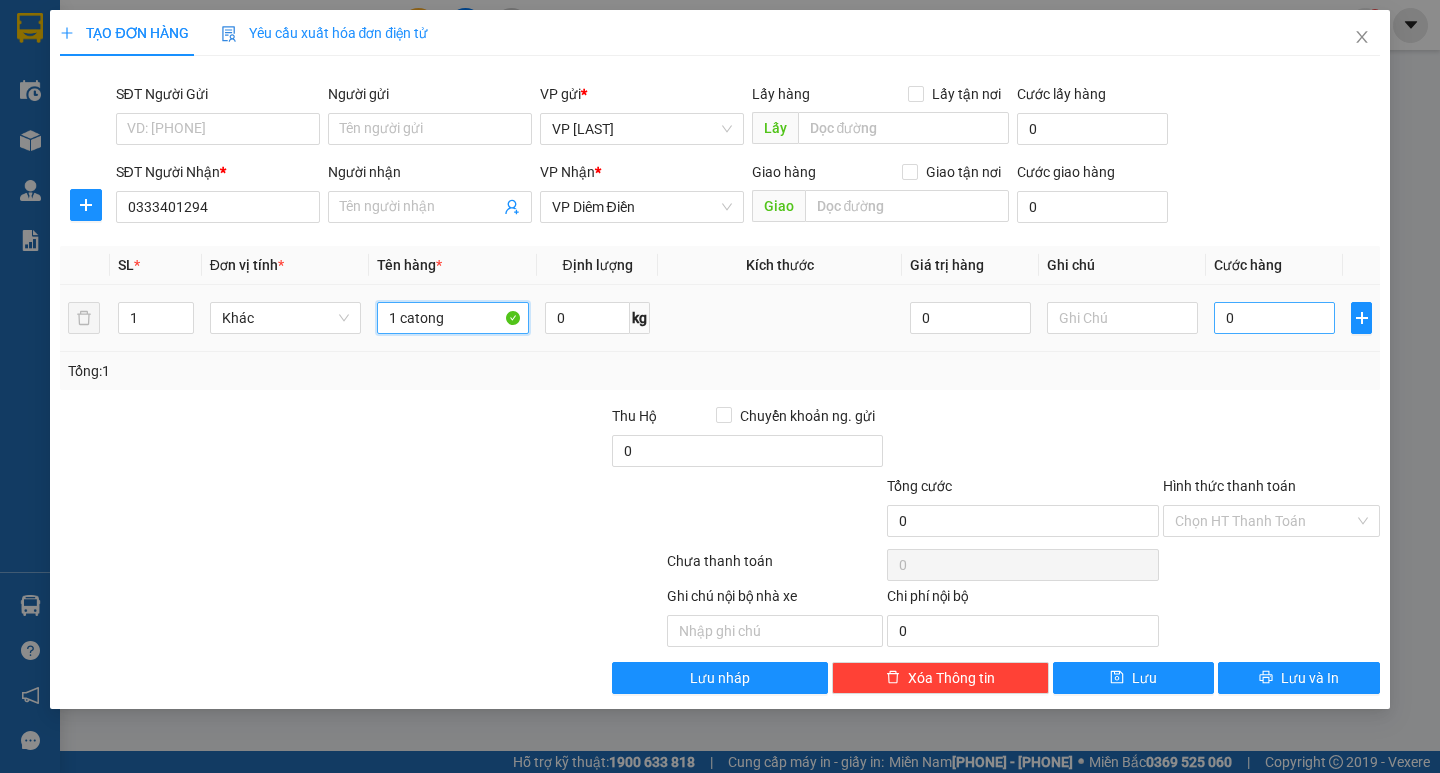 type on "1 catong" 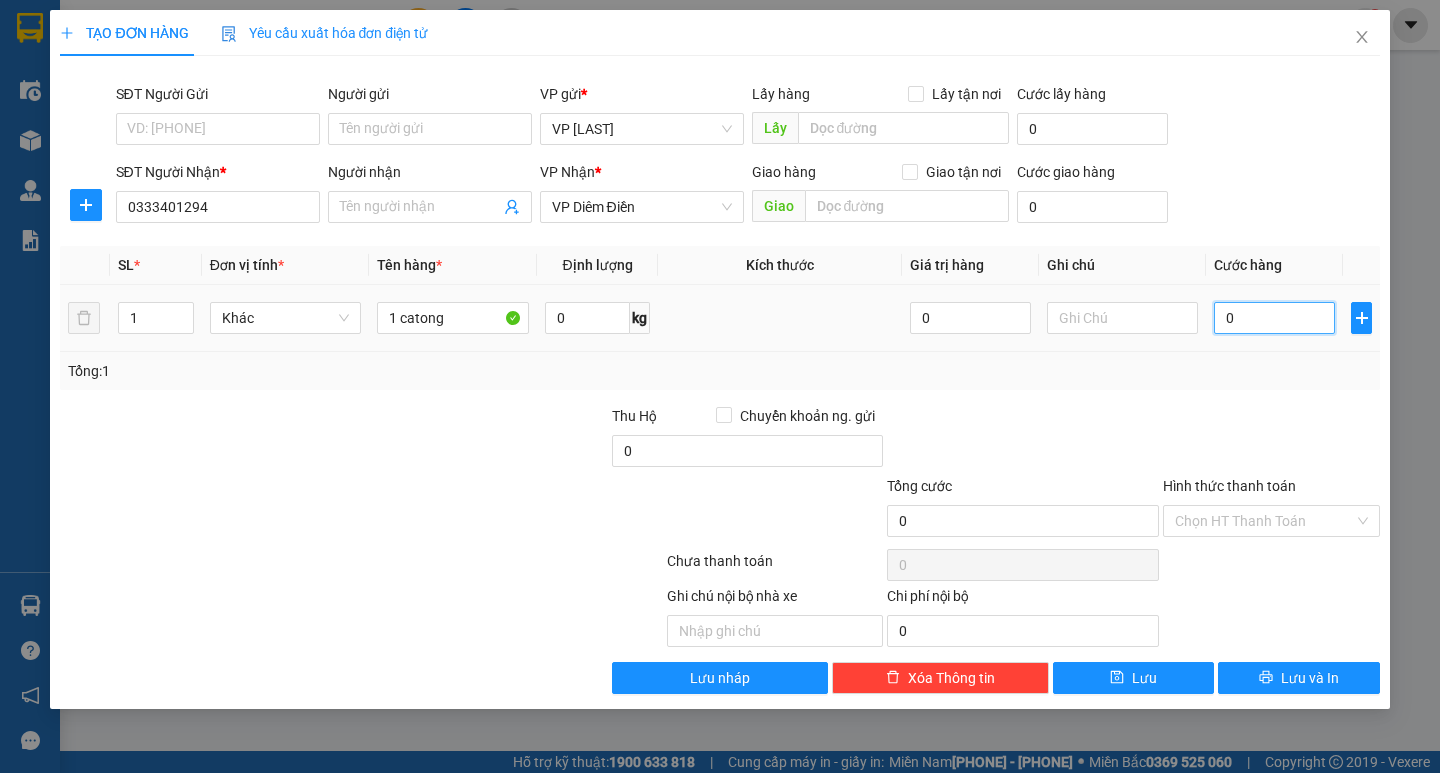 click on "0" at bounding box center (1274, 318) 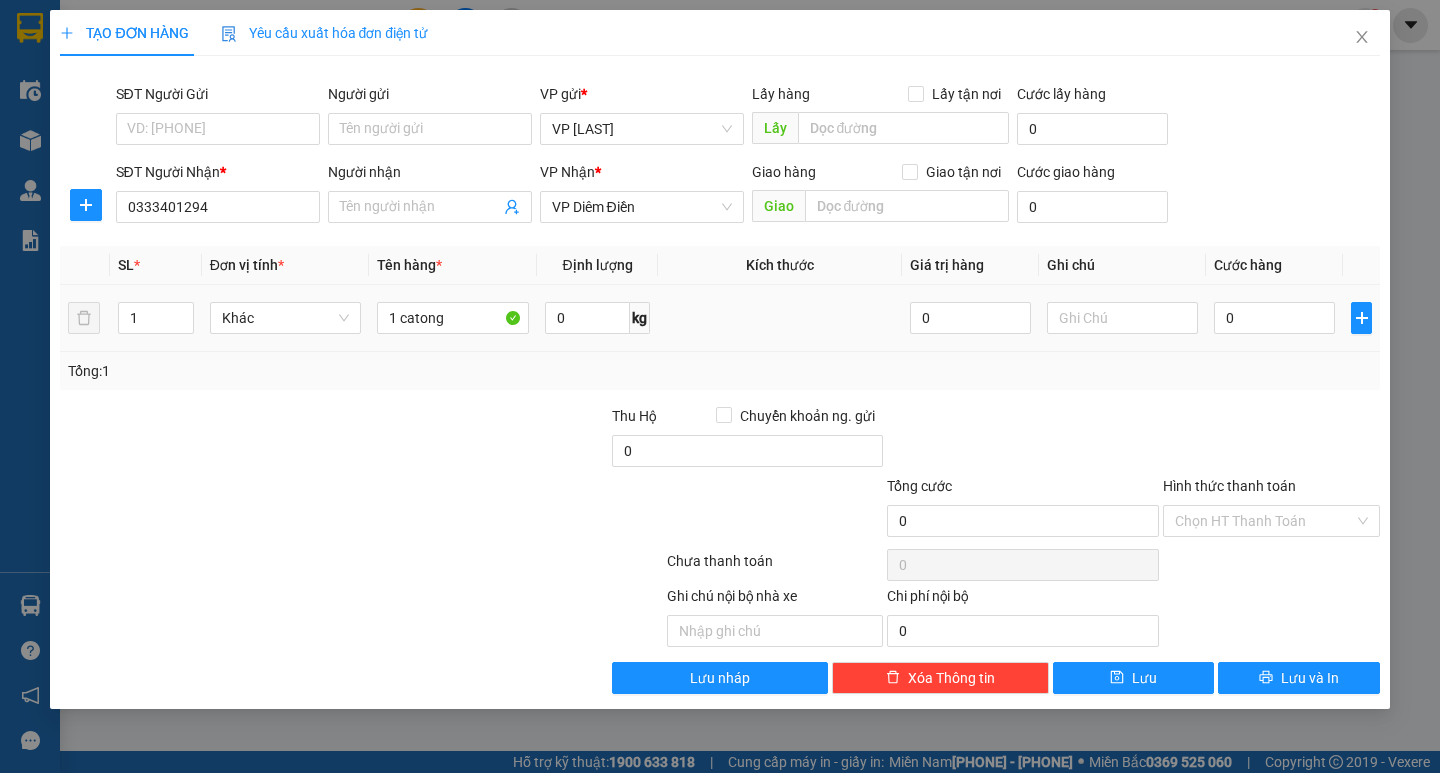 click on "0" at bounding box center (1274, 318) 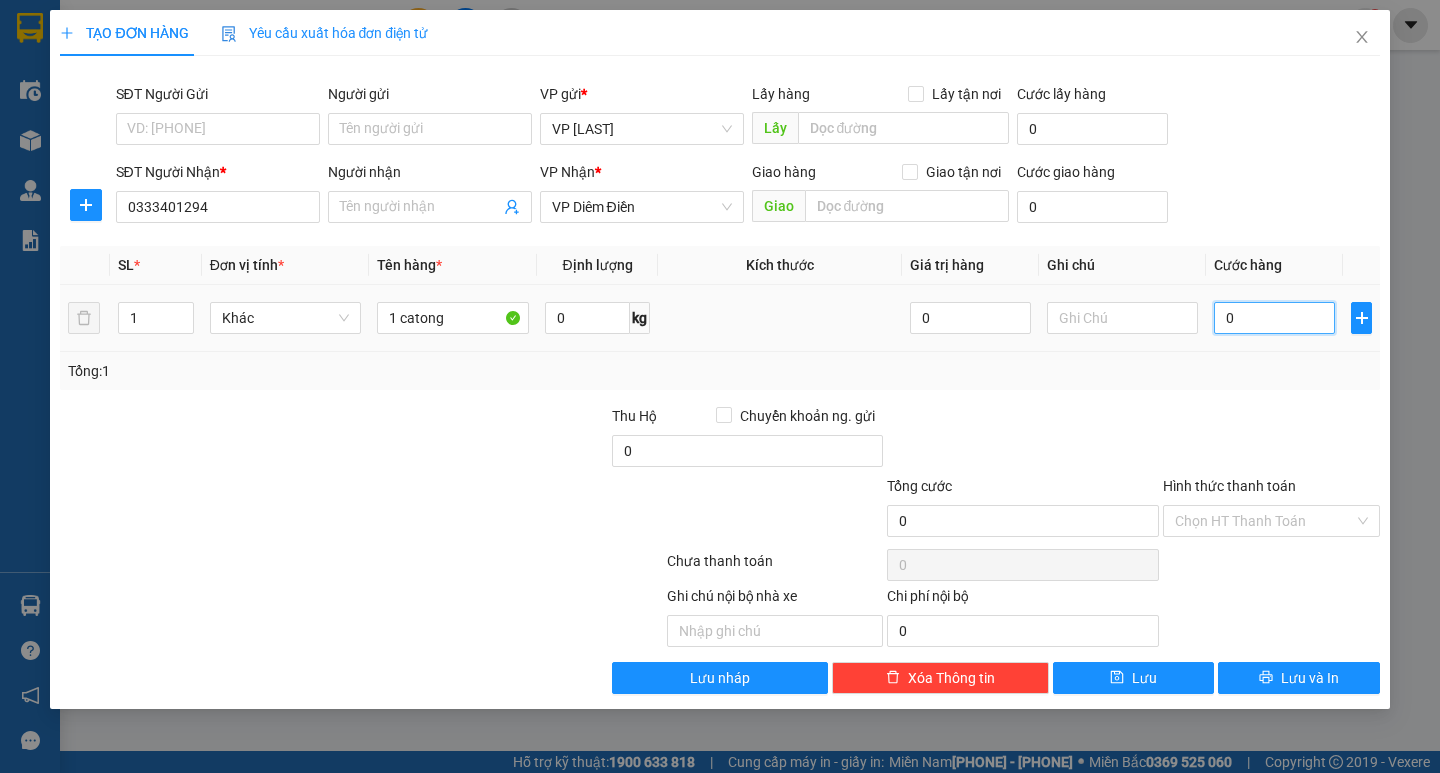 click on "0" at bounding box center [1274, 318] 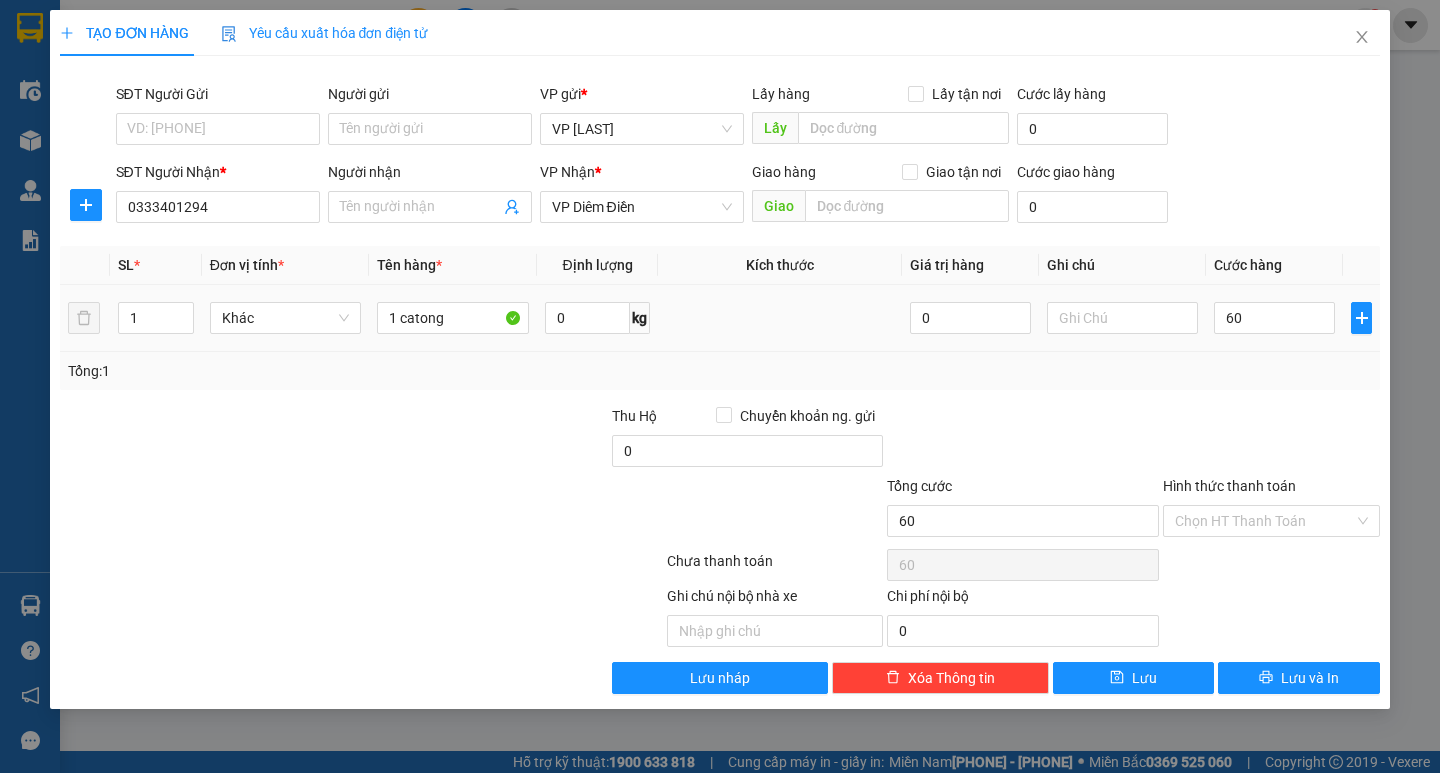 type on "60.000" 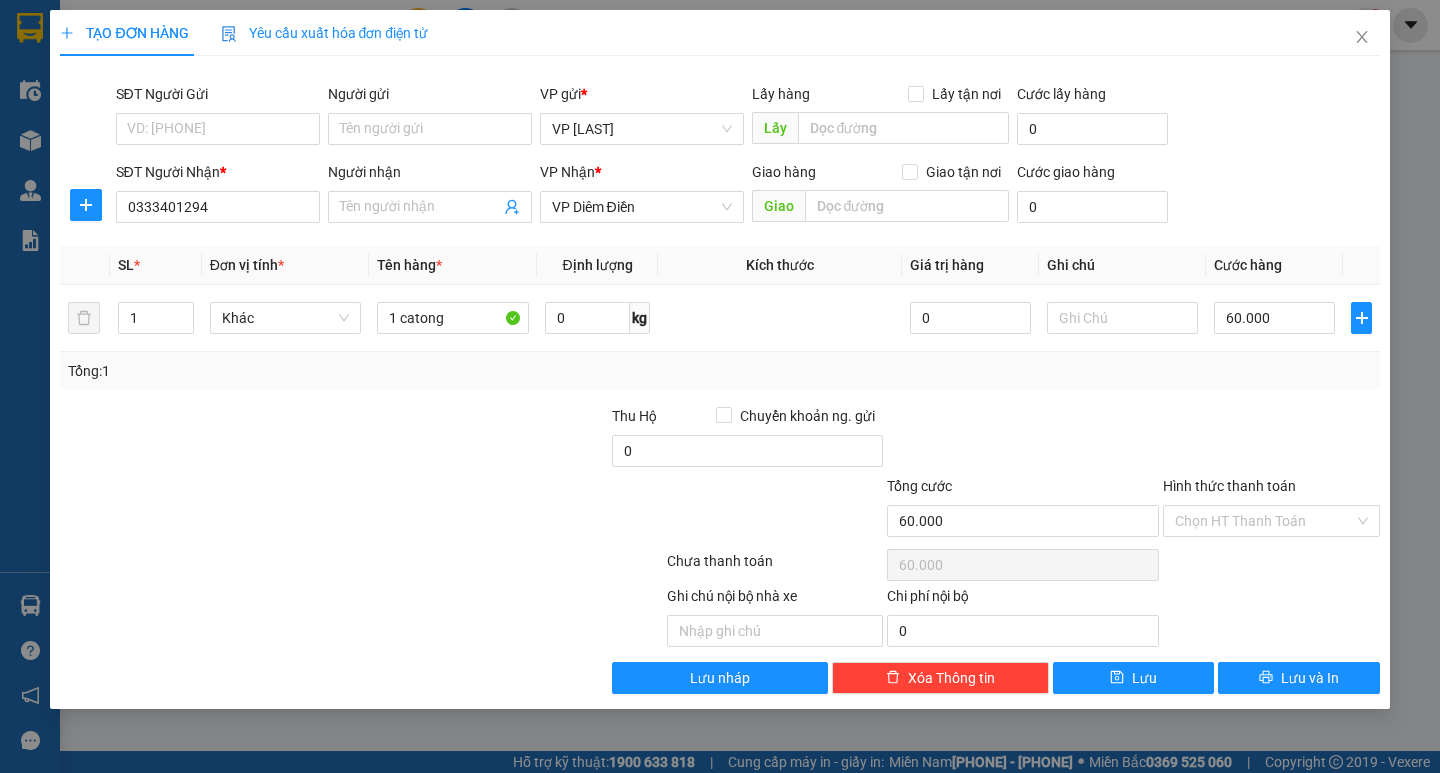 click on "Tổng:  1" at bounding box center [719, 371] 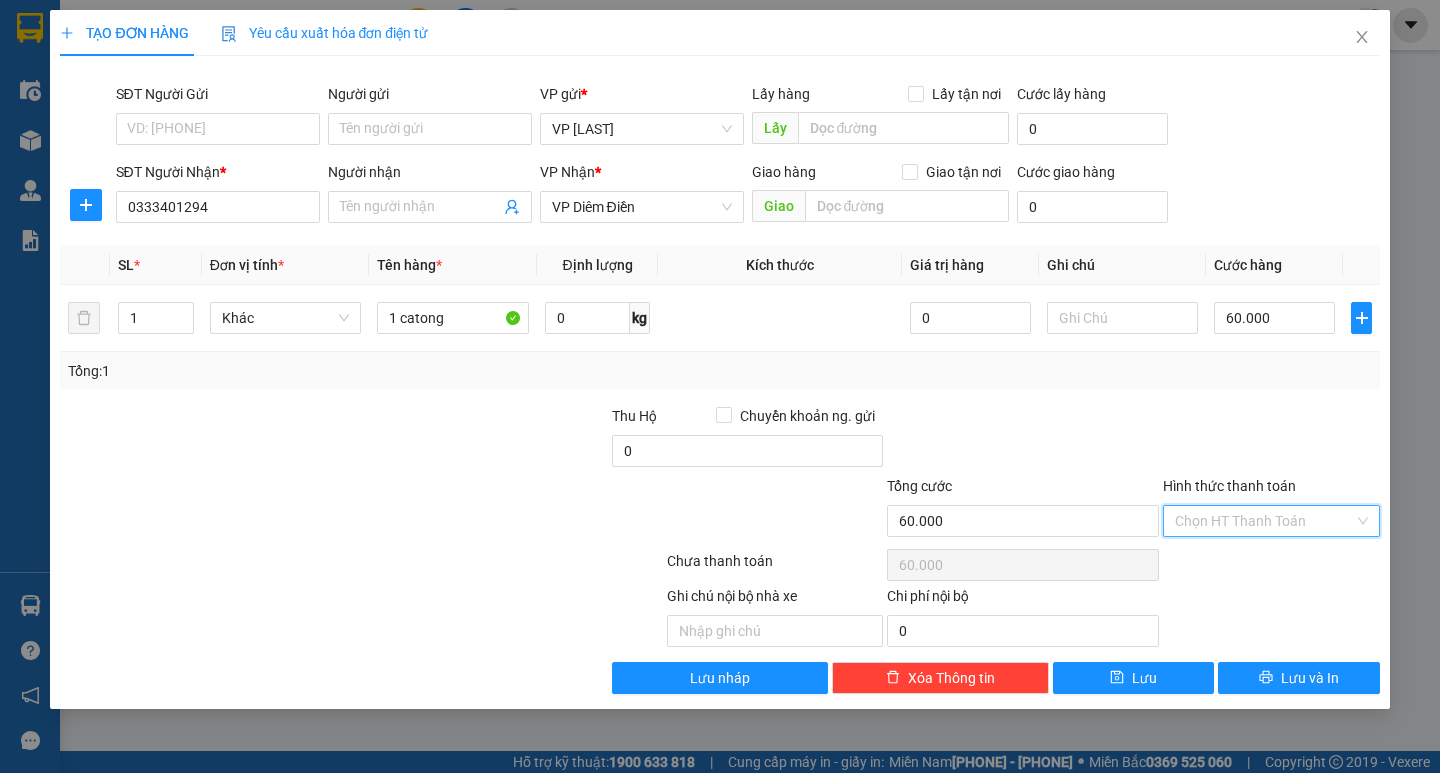 click on "Hình thức thanh toán" at bounding box center (1264, 521) 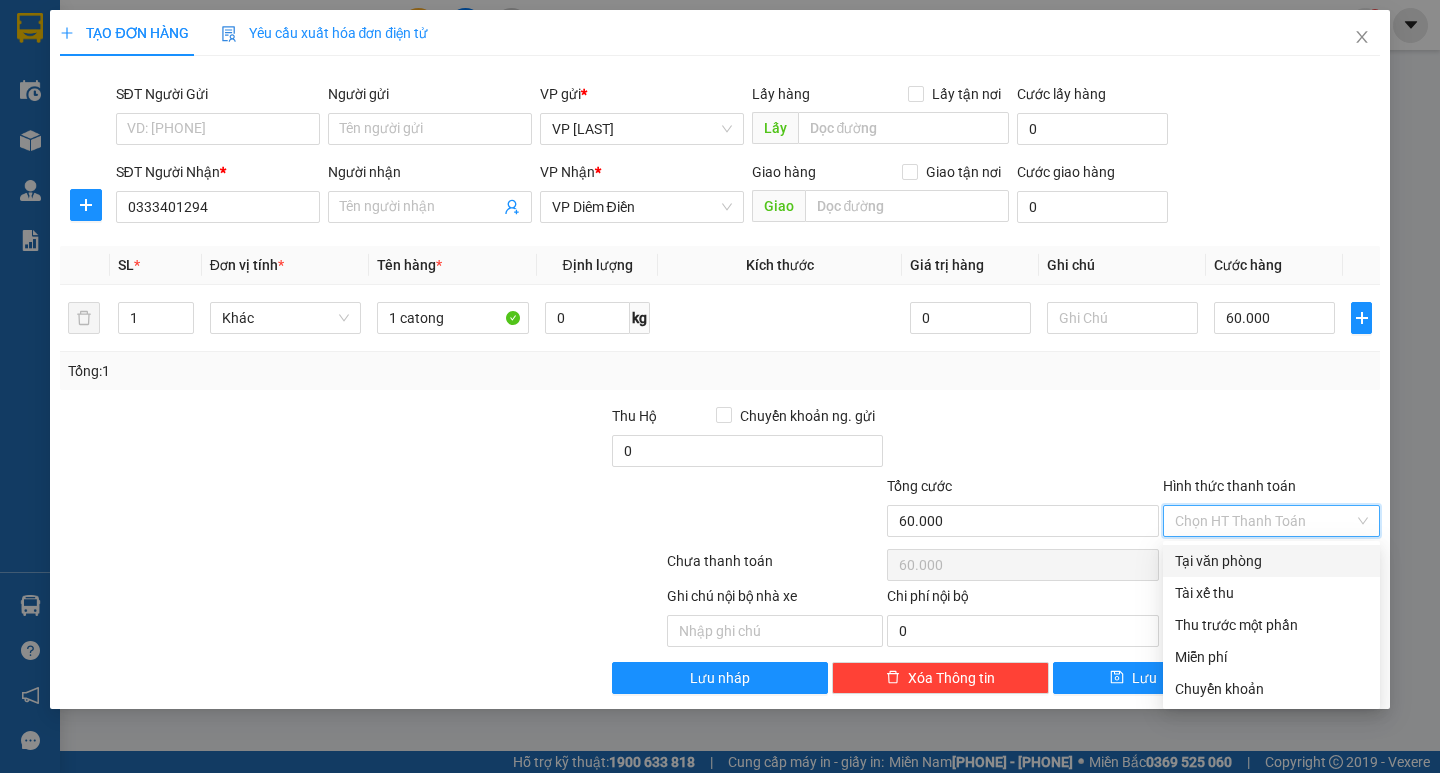 click on "Tại văn phòng" at bounding box center (1271, 561) 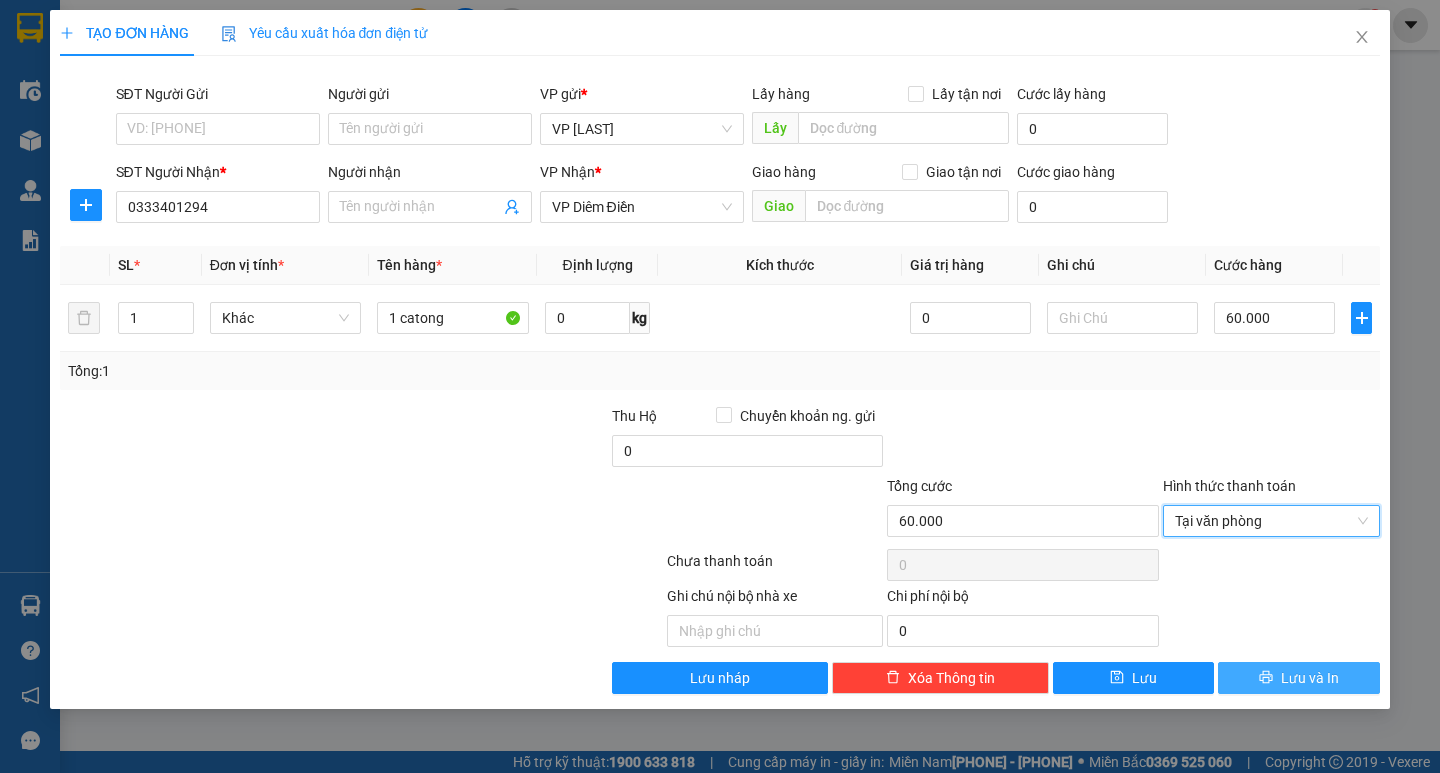 click on "Lưu và In" at bounding box center [1298, 678] 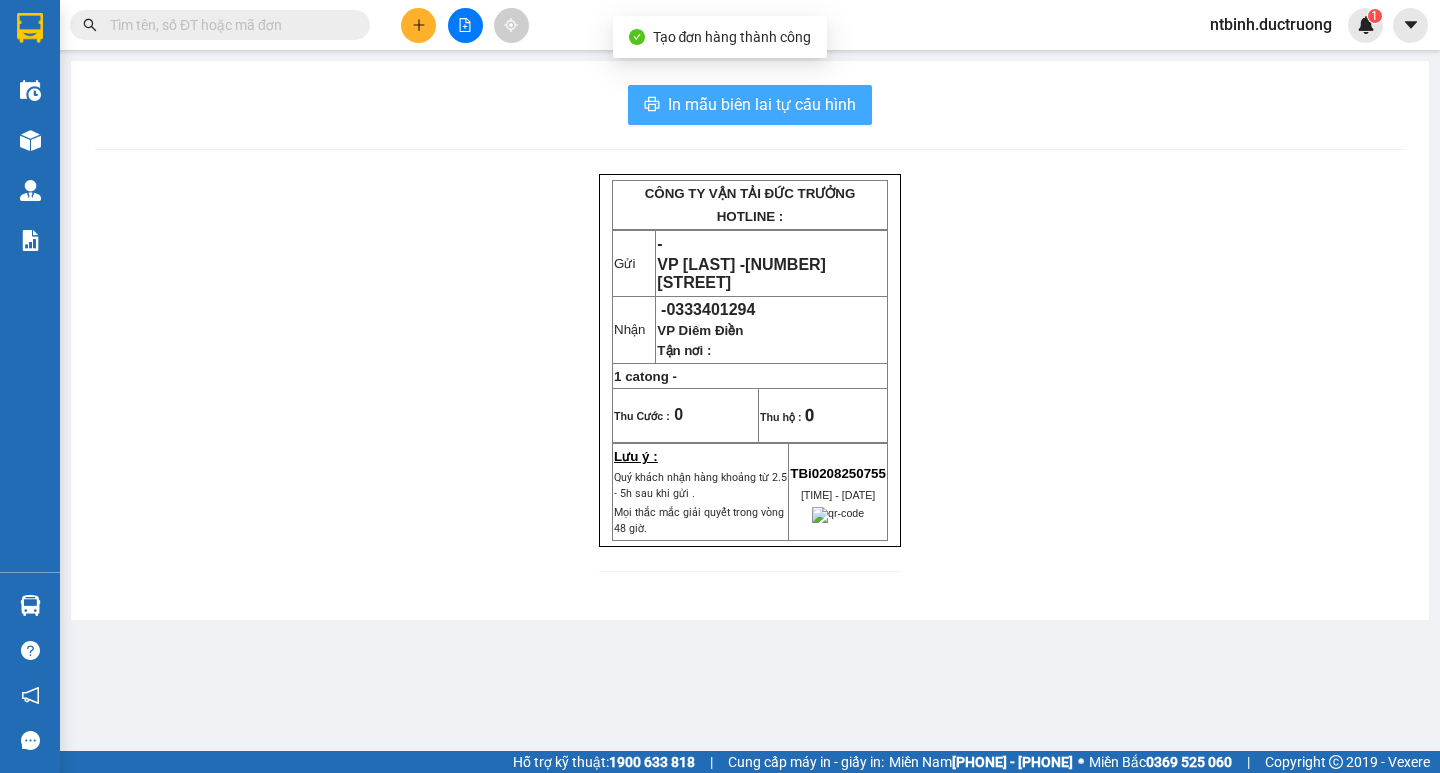 click on "In mẫu biên lai tự cấu hình" at bounding box center [762, 104] 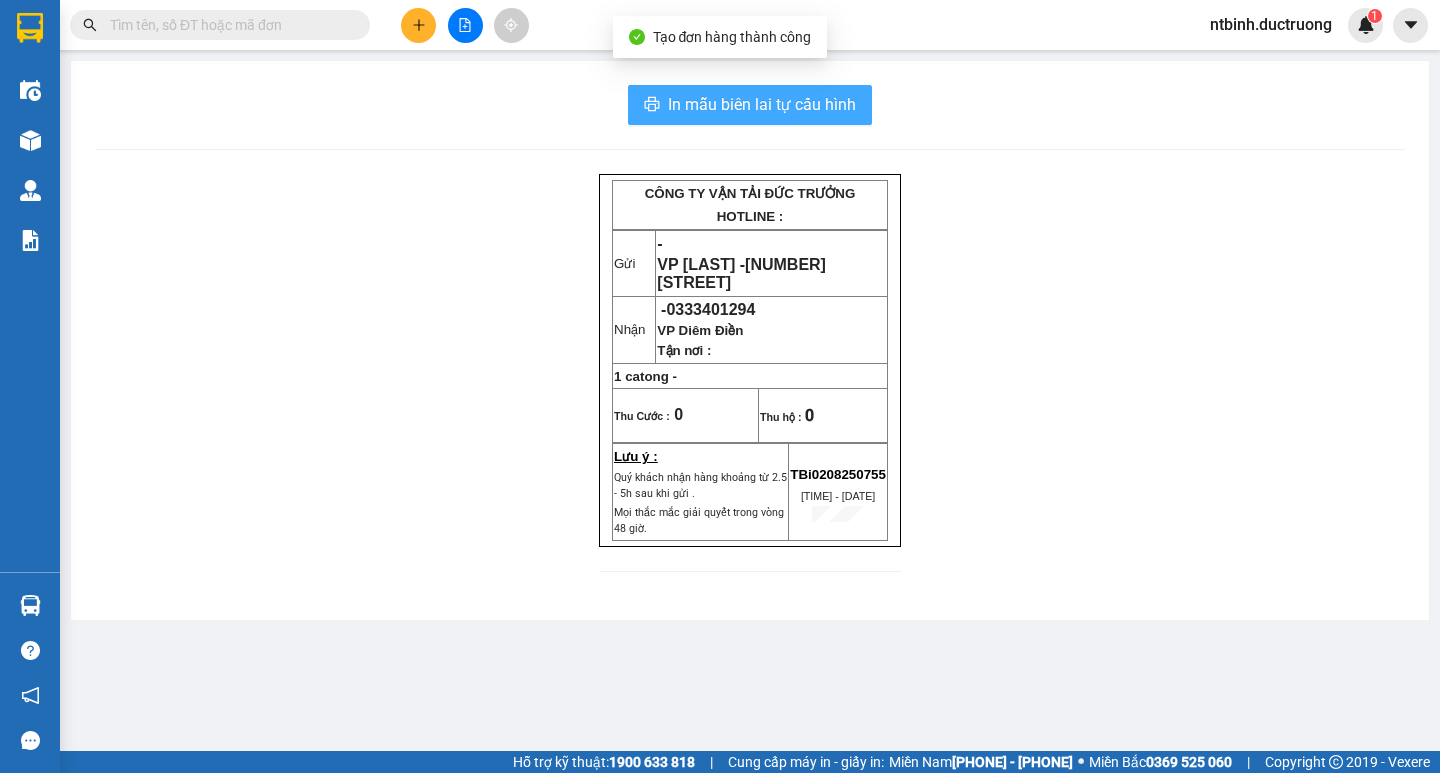 scroll, scrollTop: 0, scrollLeft: 0, axis: both 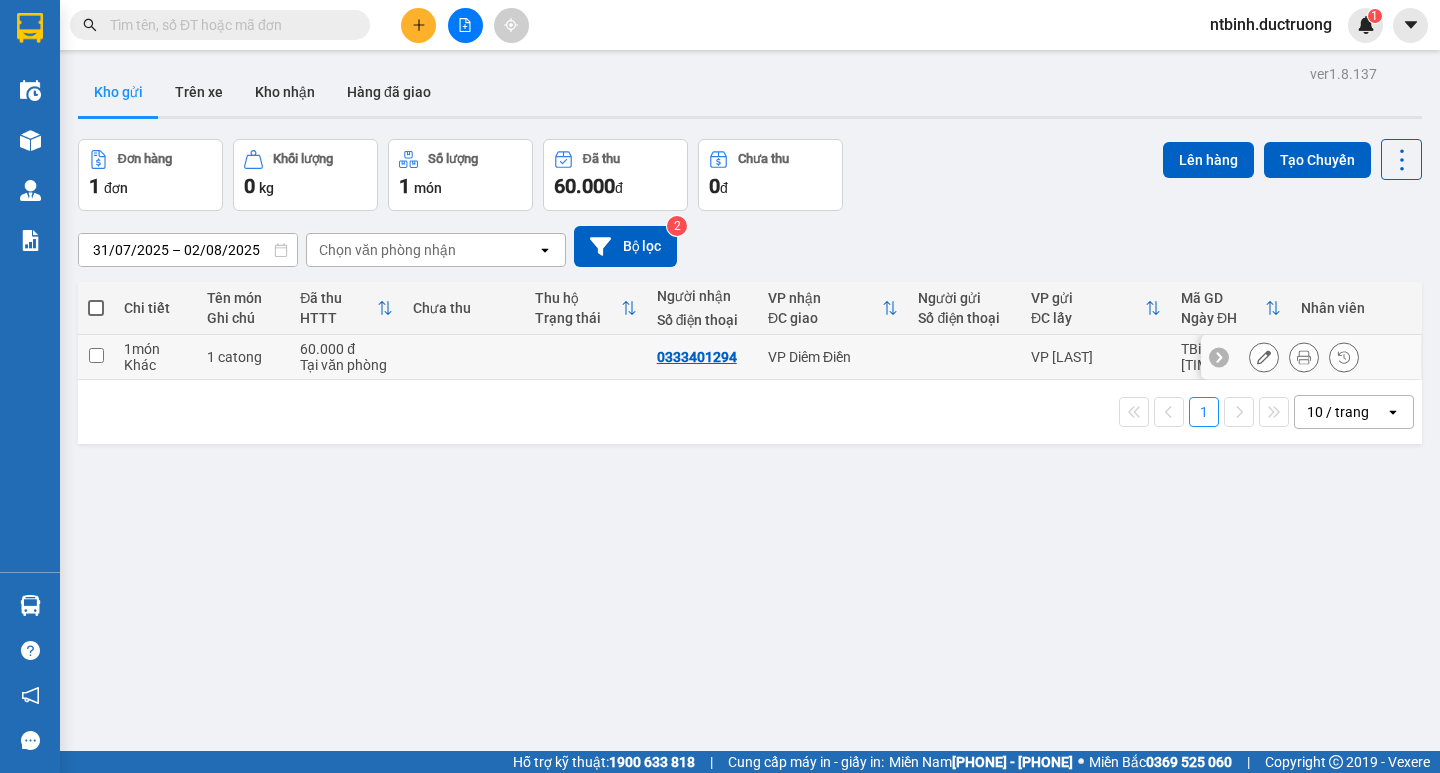 click at bounding box center [586, 357] 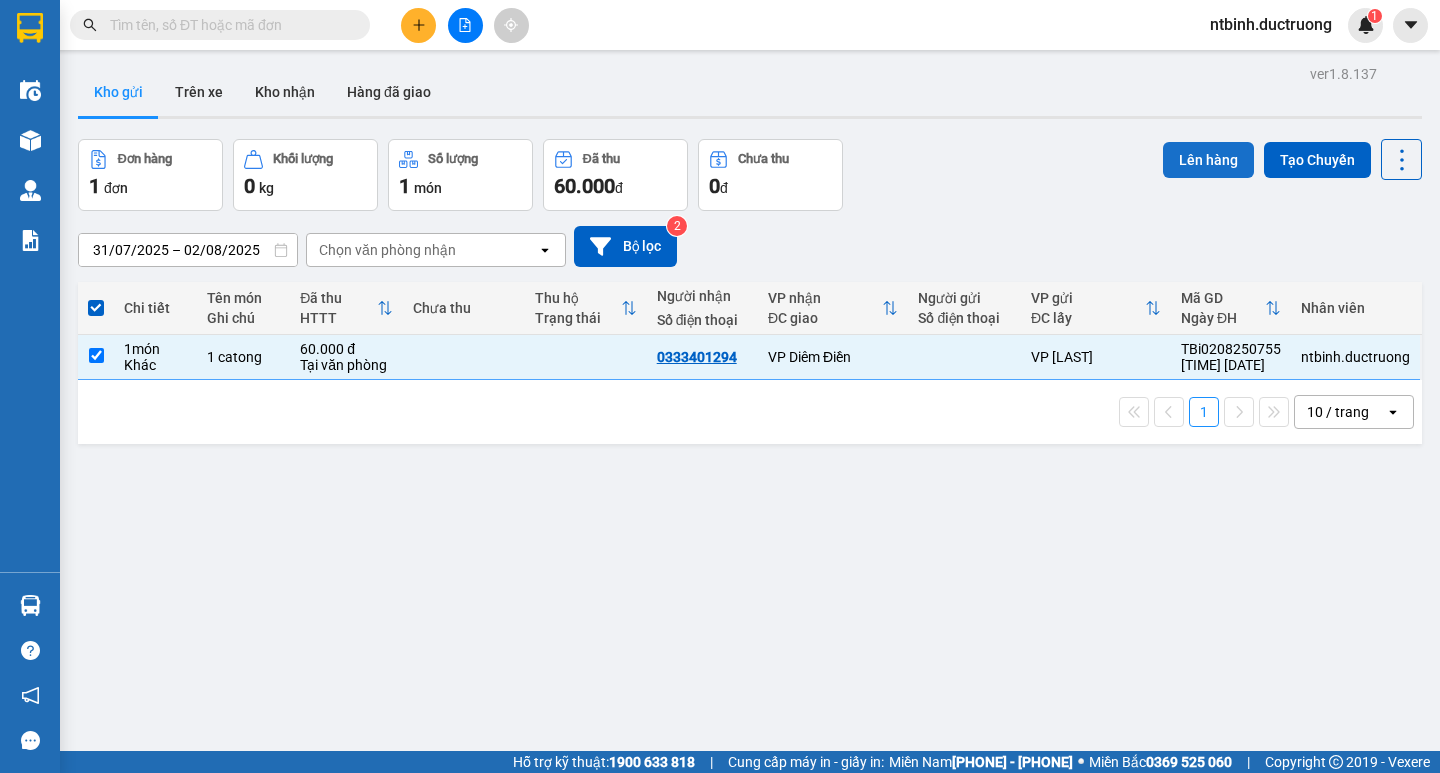 click on "Lên hàng" at bounding box center [1208, 160] 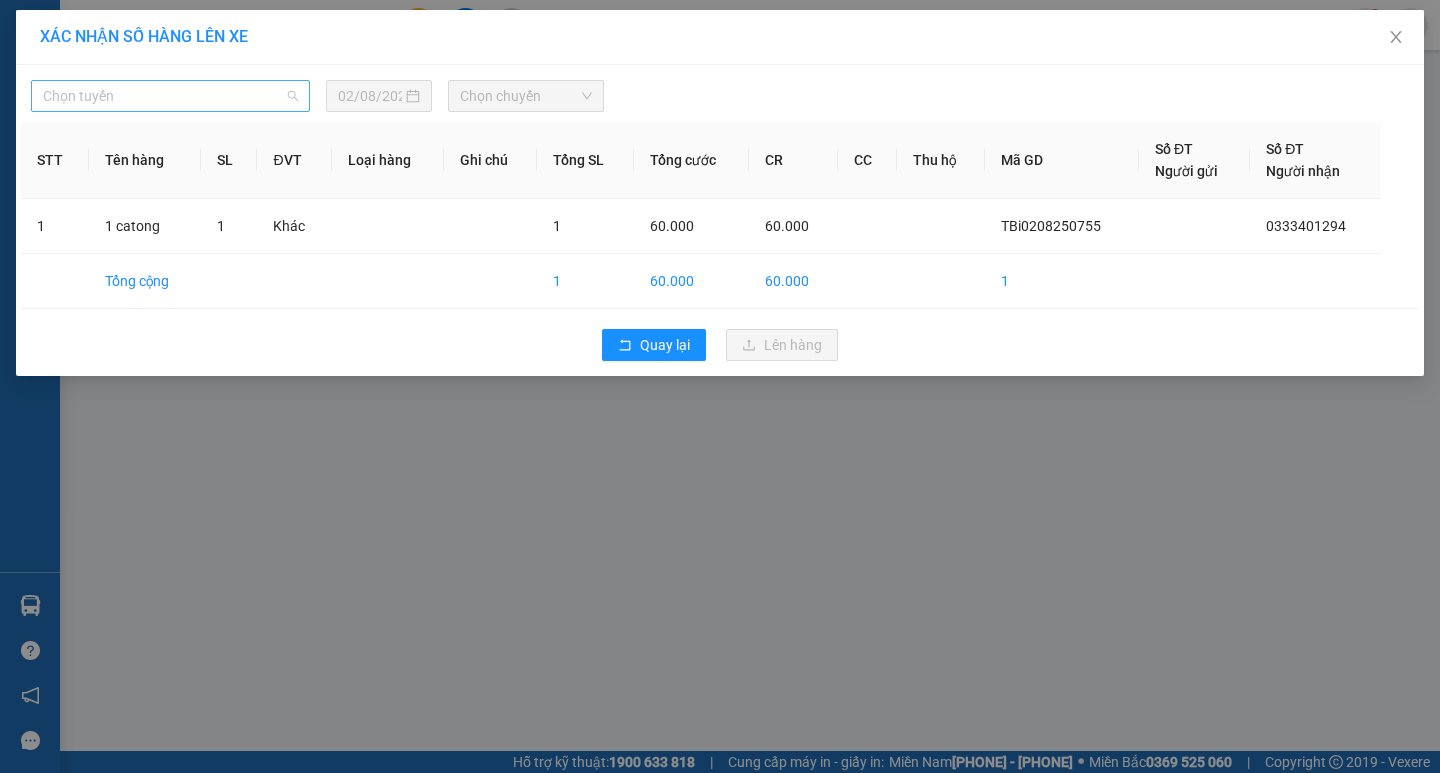 click on "Chọn tuyến" at bounding box center [170, 96] 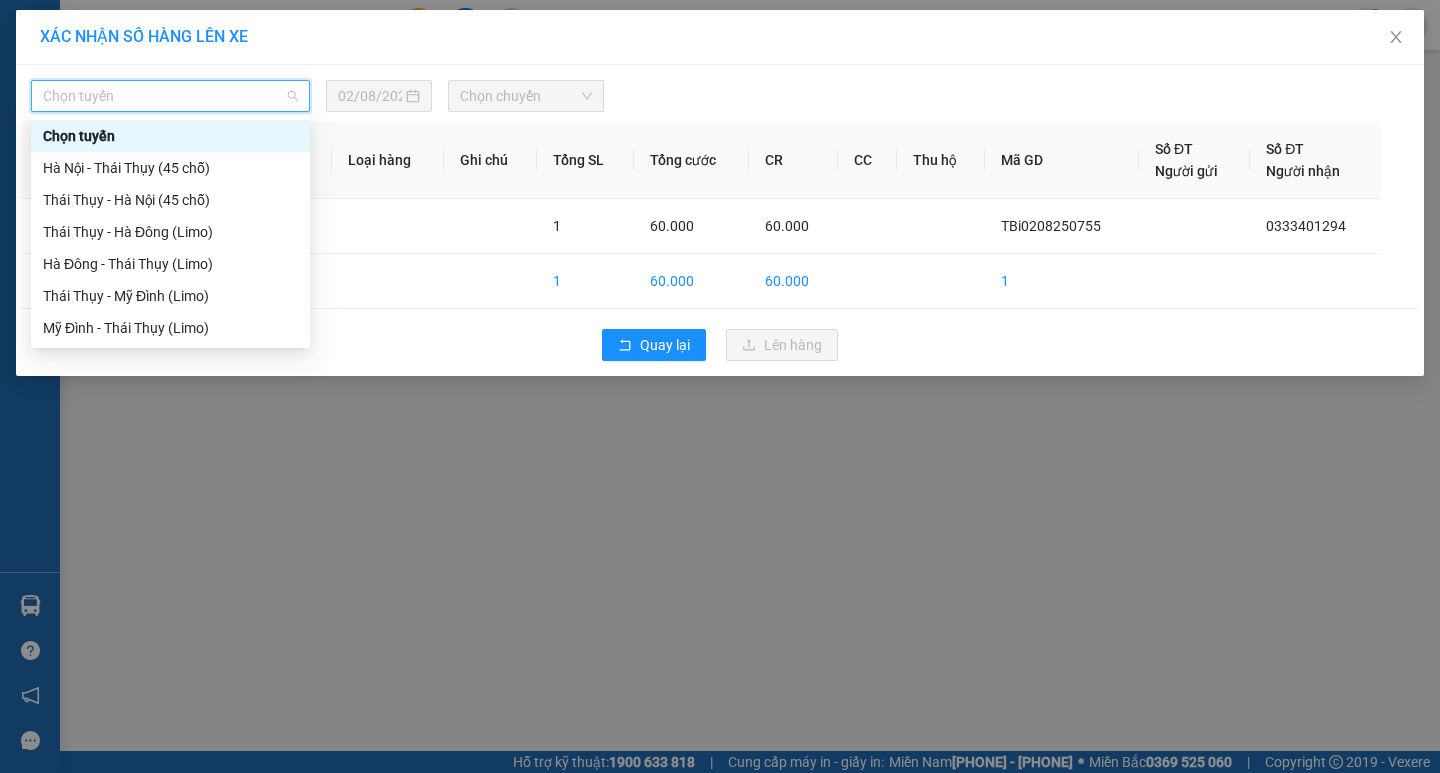 click on "Chọn tuyến" at bounding box center [170, 136] 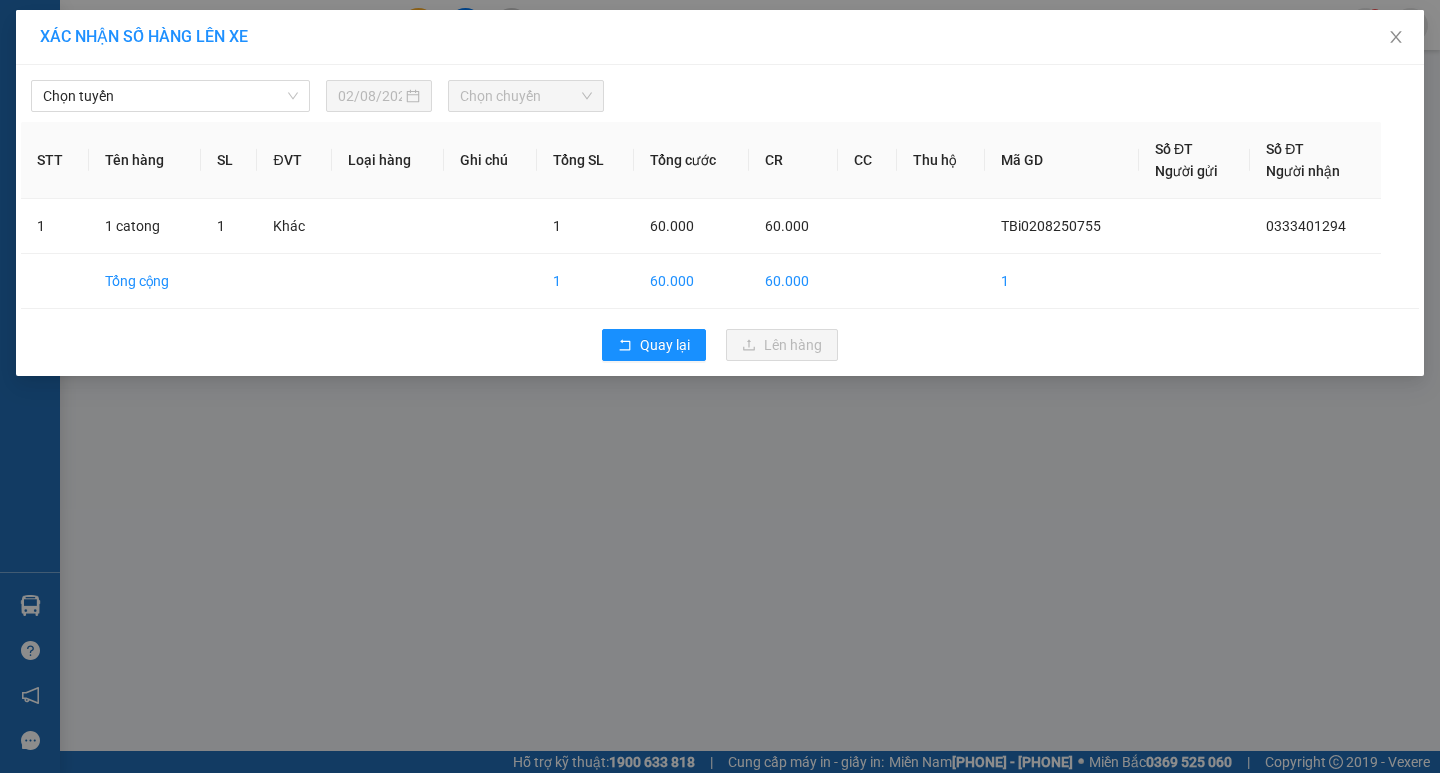 click on "Tên hàng" at bounding box center [145, 160] 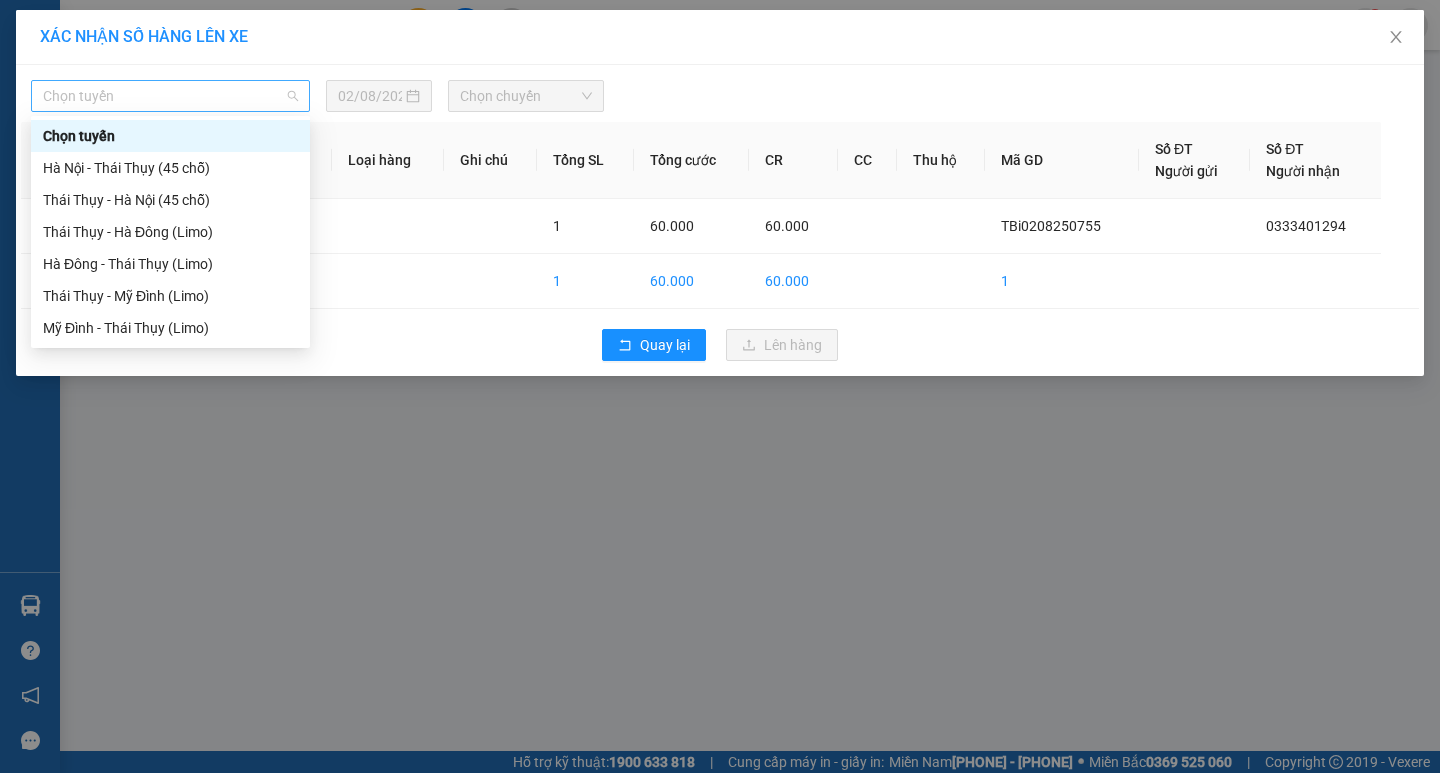 click on "Chọn tuyến" at bounding box center (170, 96) 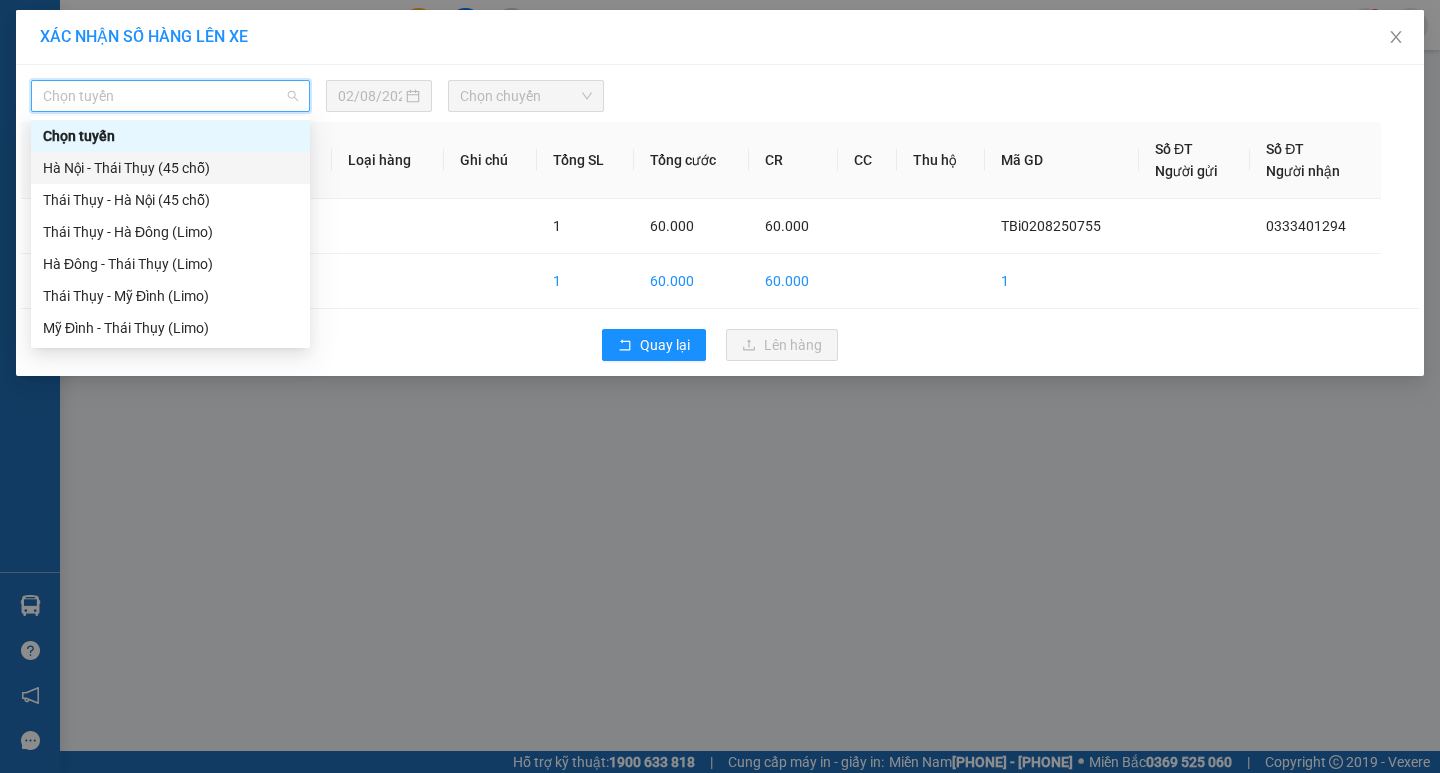 click on "Hà Nội - Thái Thụy (45 chỗ)" at bounding box center [170, 168] 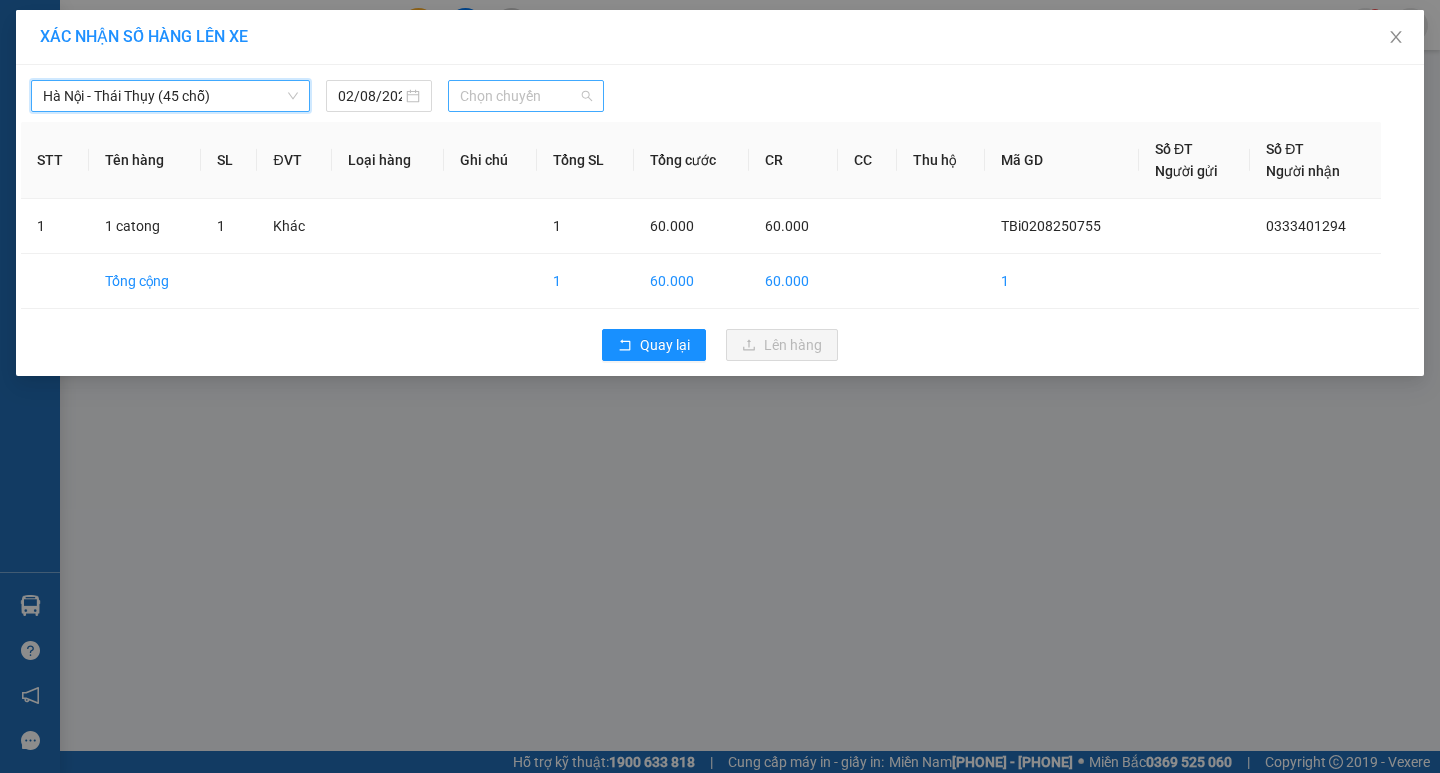 click on "Chọn chuyến" at bounding box center [526, 96] 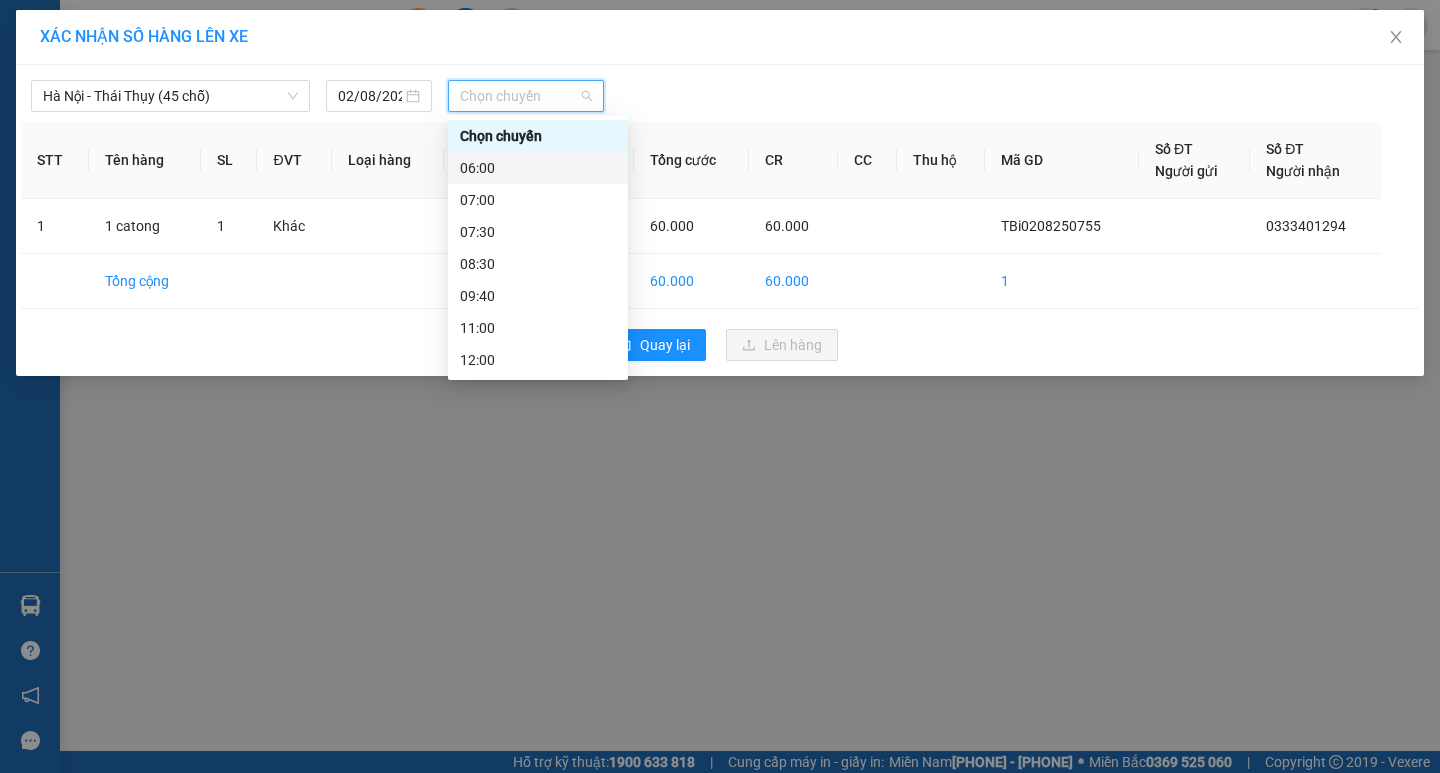 click on "06:00" at bounding box center [538, 168] 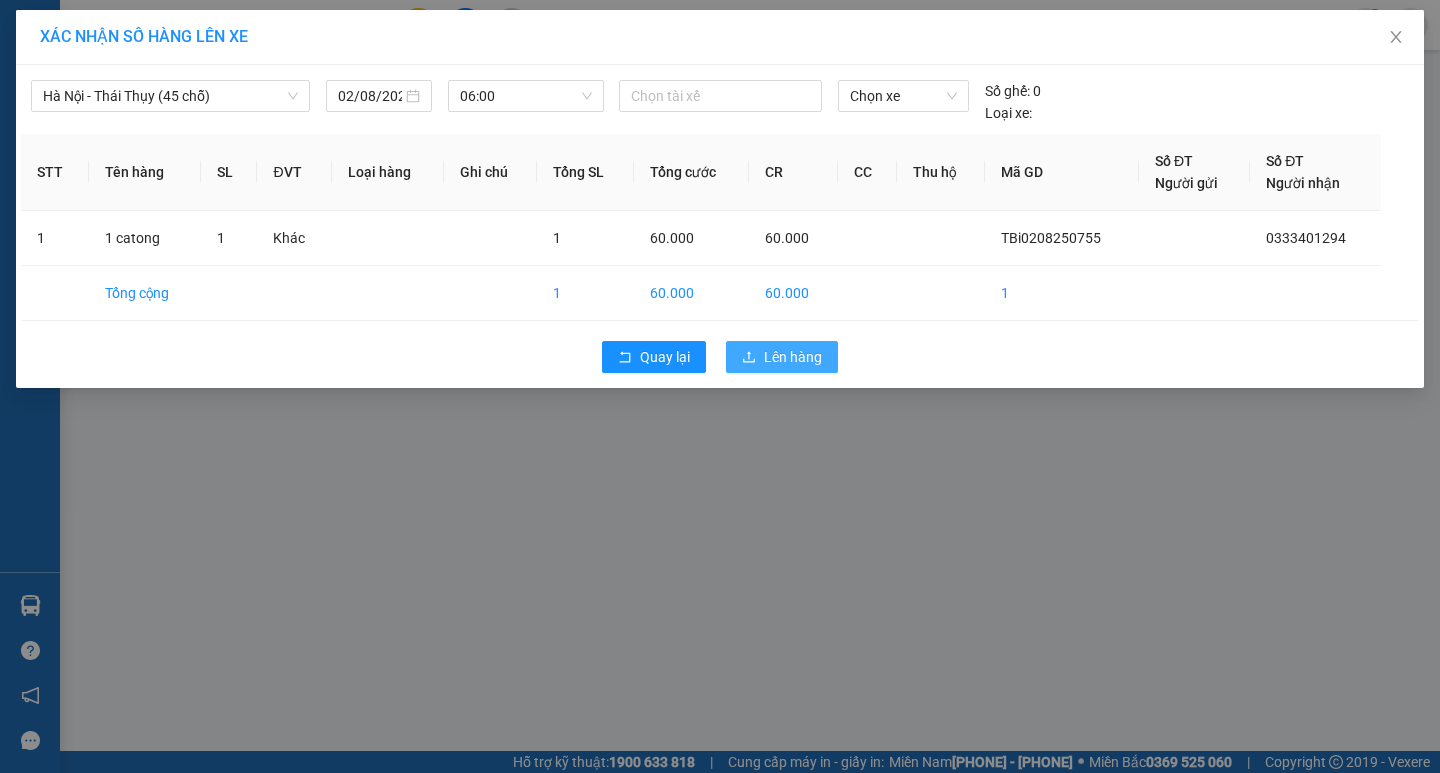 click on "Lên hàng" at bounding box center (793, 357) 